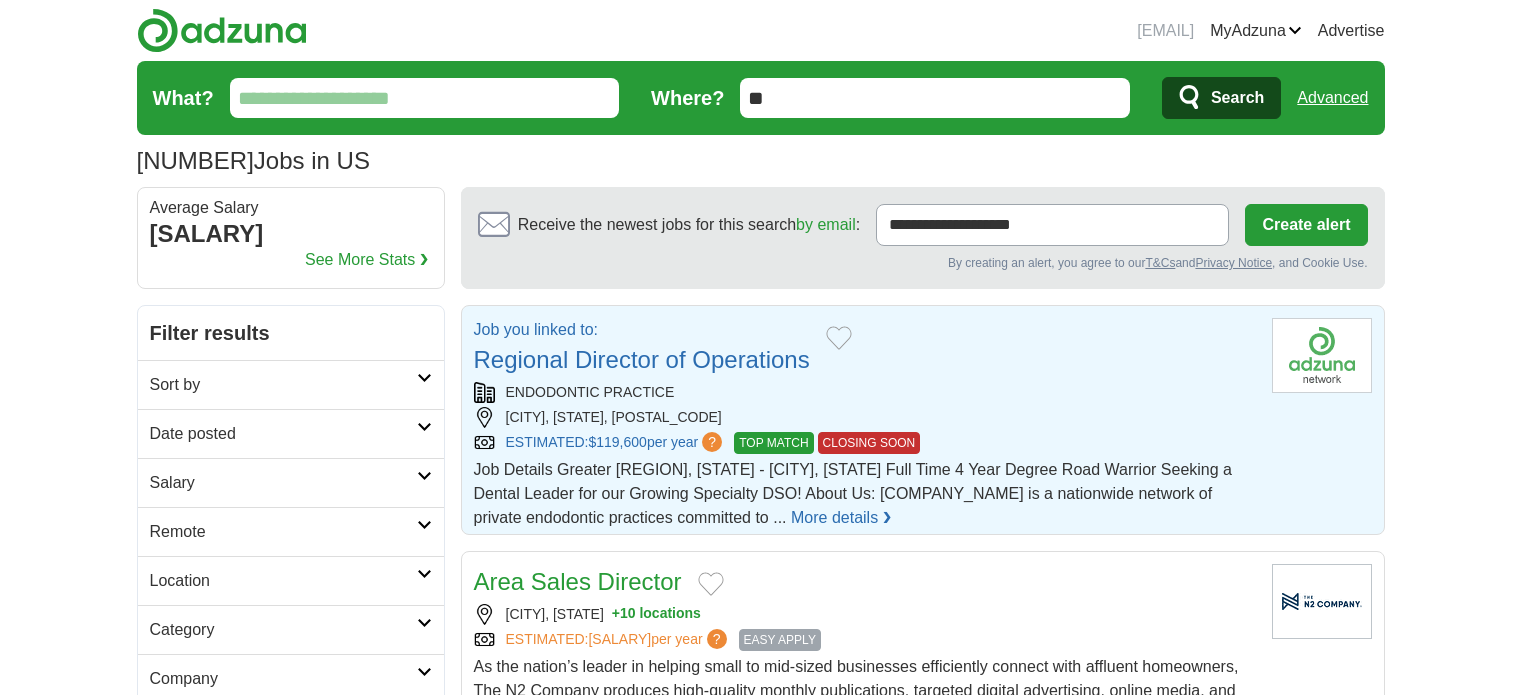 scroll, scrollTop: 0, scrollLeft: 0, axis: both 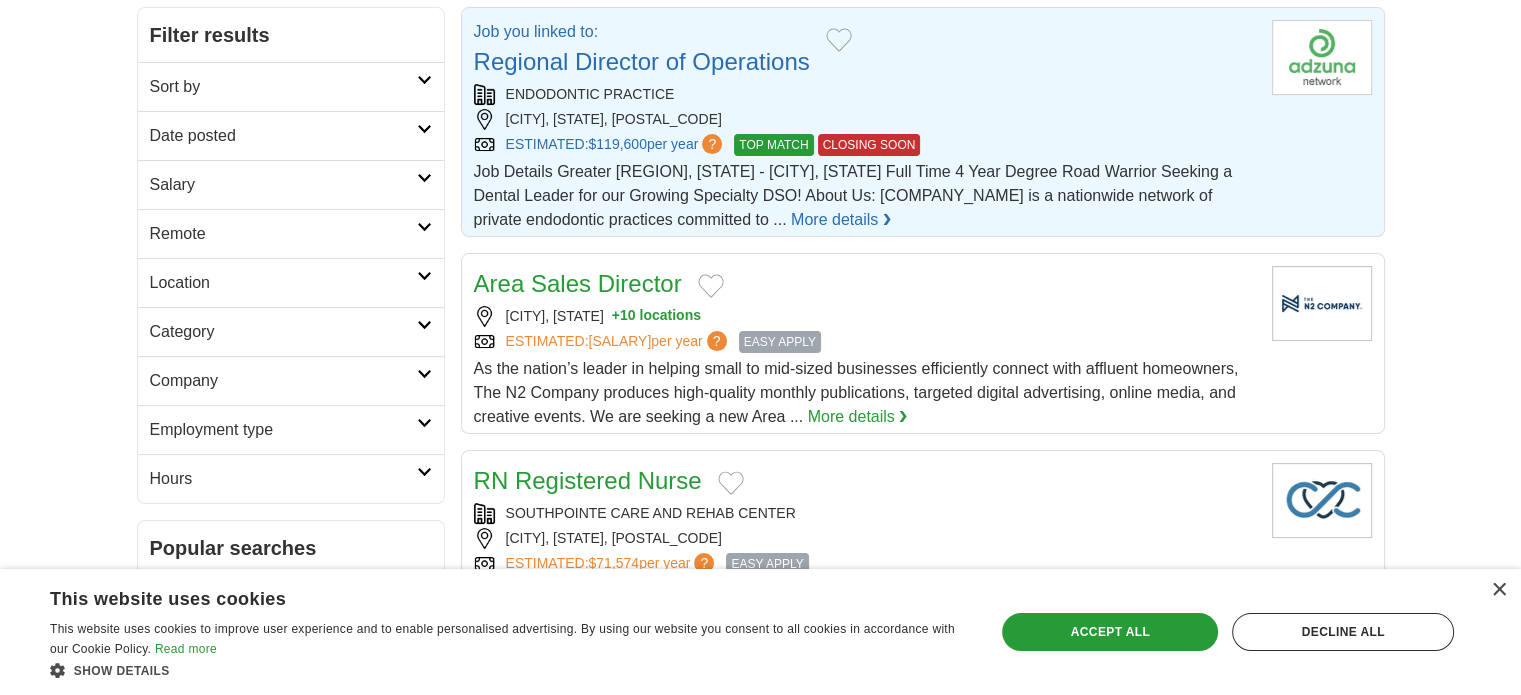 click on "Regional Director of Operations" at bounding box center [642, 61] 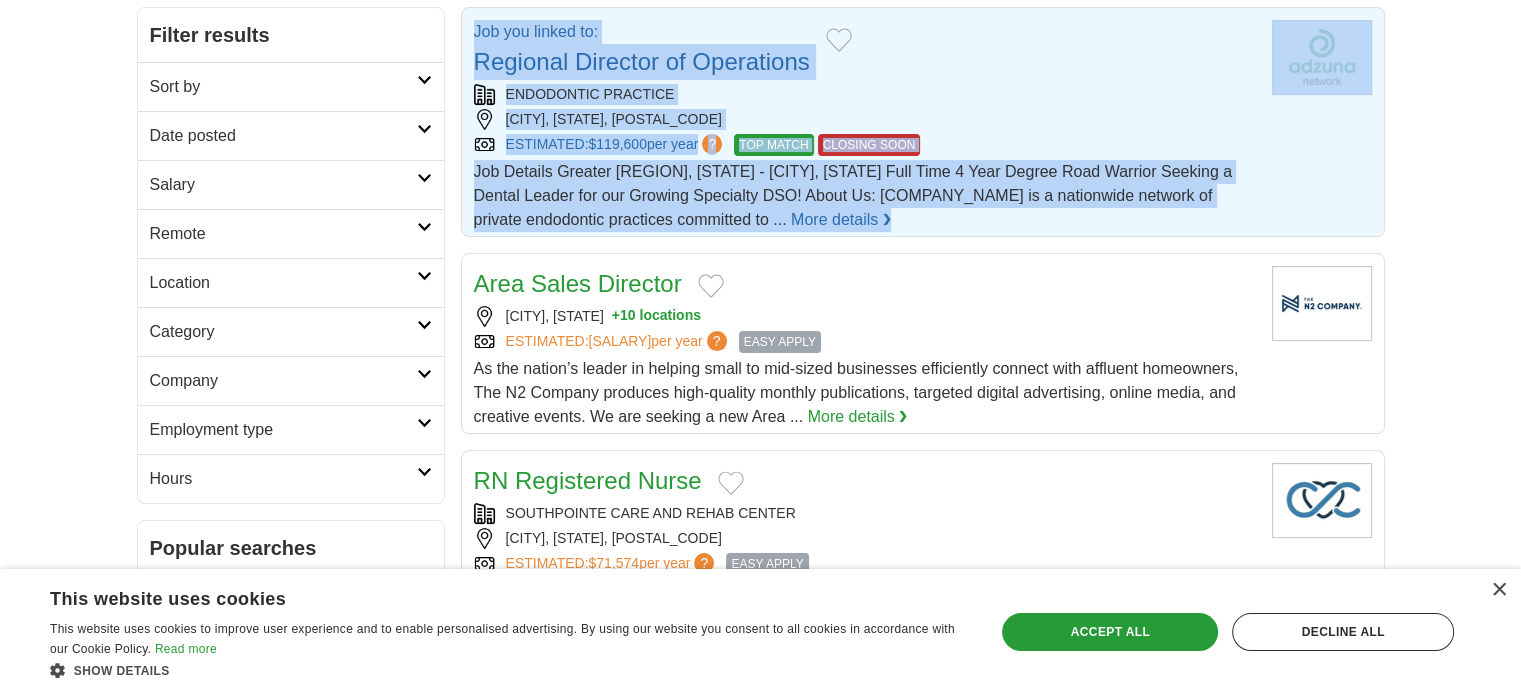 drag, startPoint x: 1520, startPoint y: 197, endPoint x: 1535, endPoint y: 248, distance: 53.160137 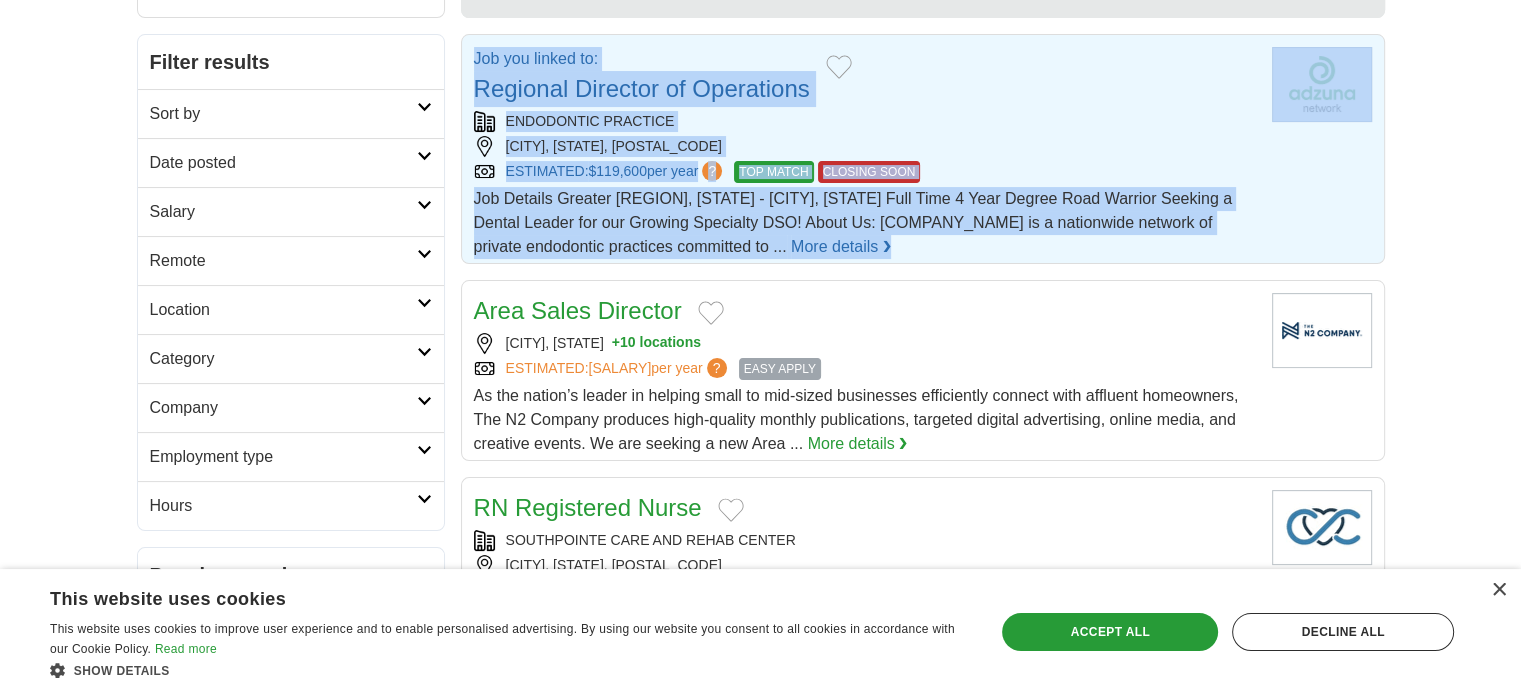 scroll, scrollTop: 321, scrollLeft: 0, axis: vertical 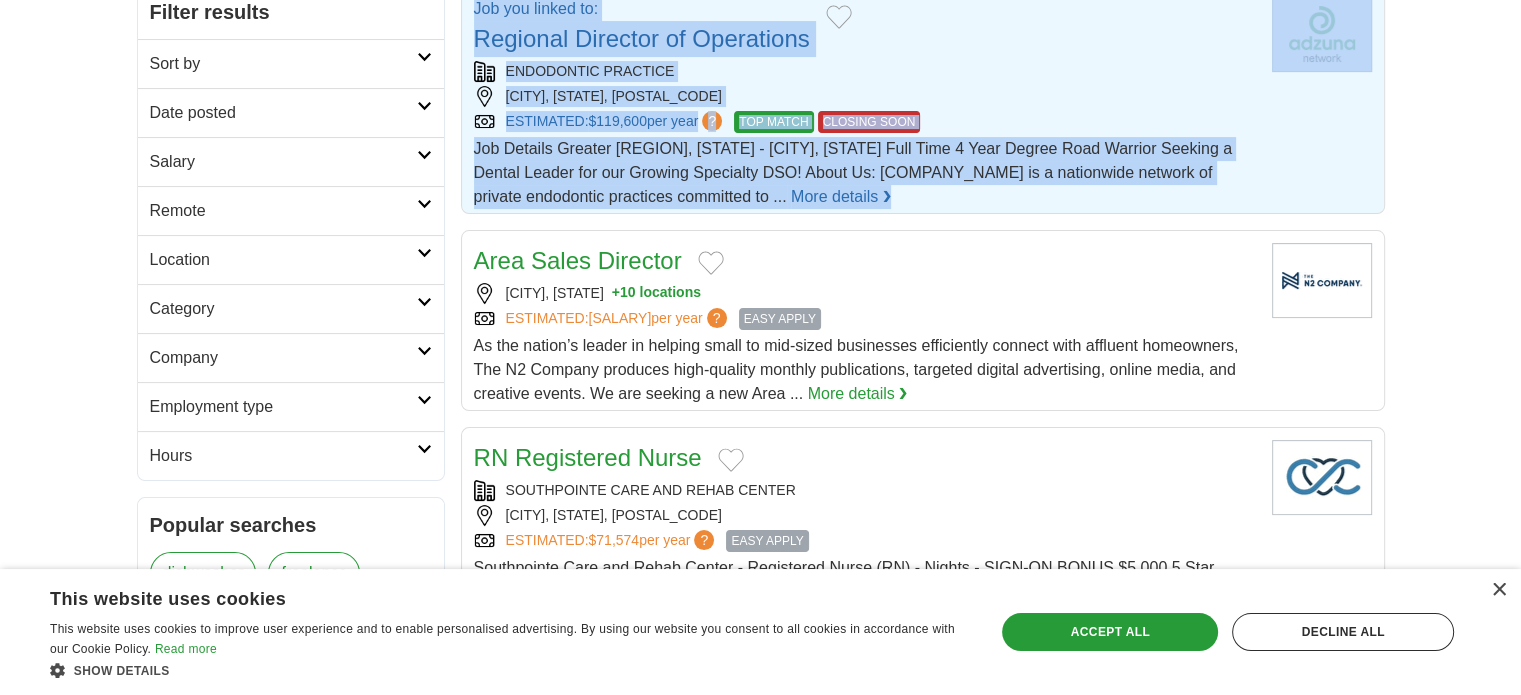 click at bounding box center (424, 351) 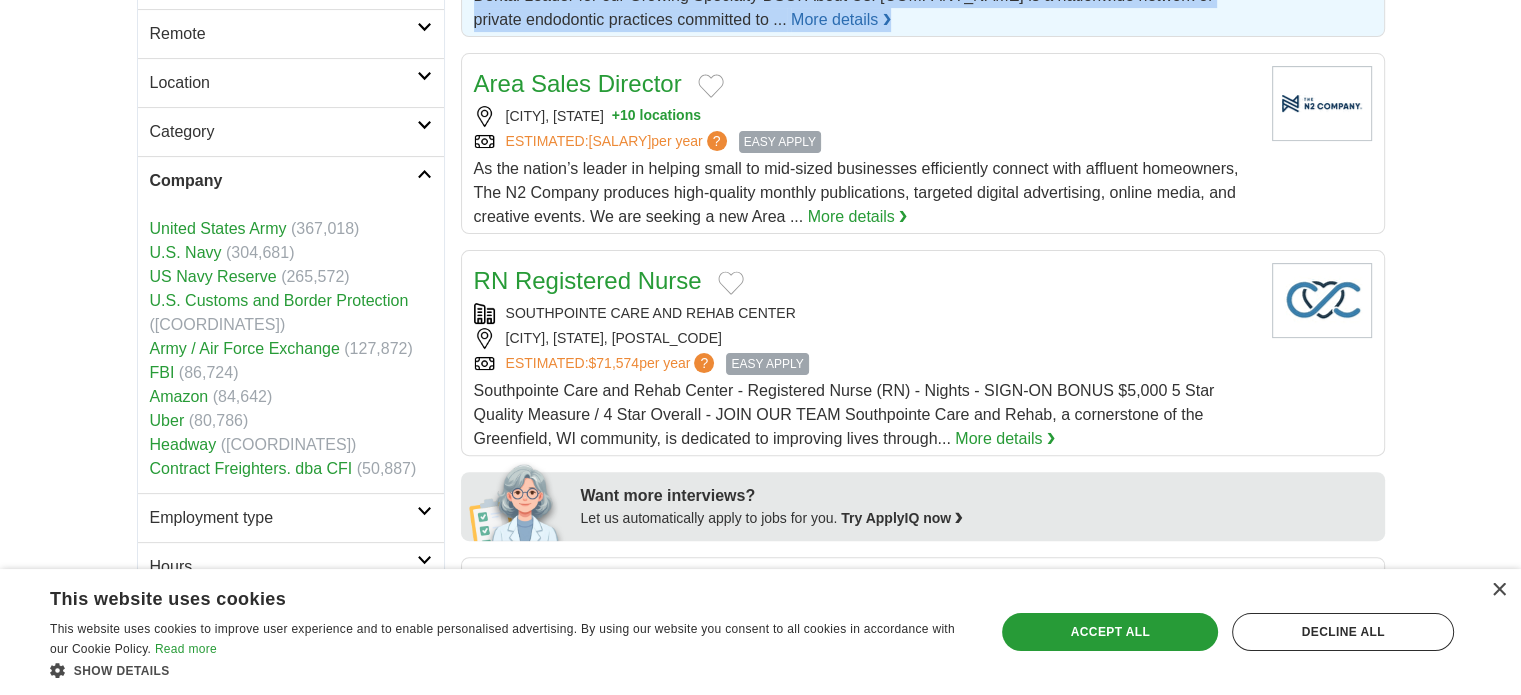 scroll, scrollTop: 492, scrollLeft: 0, axis: vertical 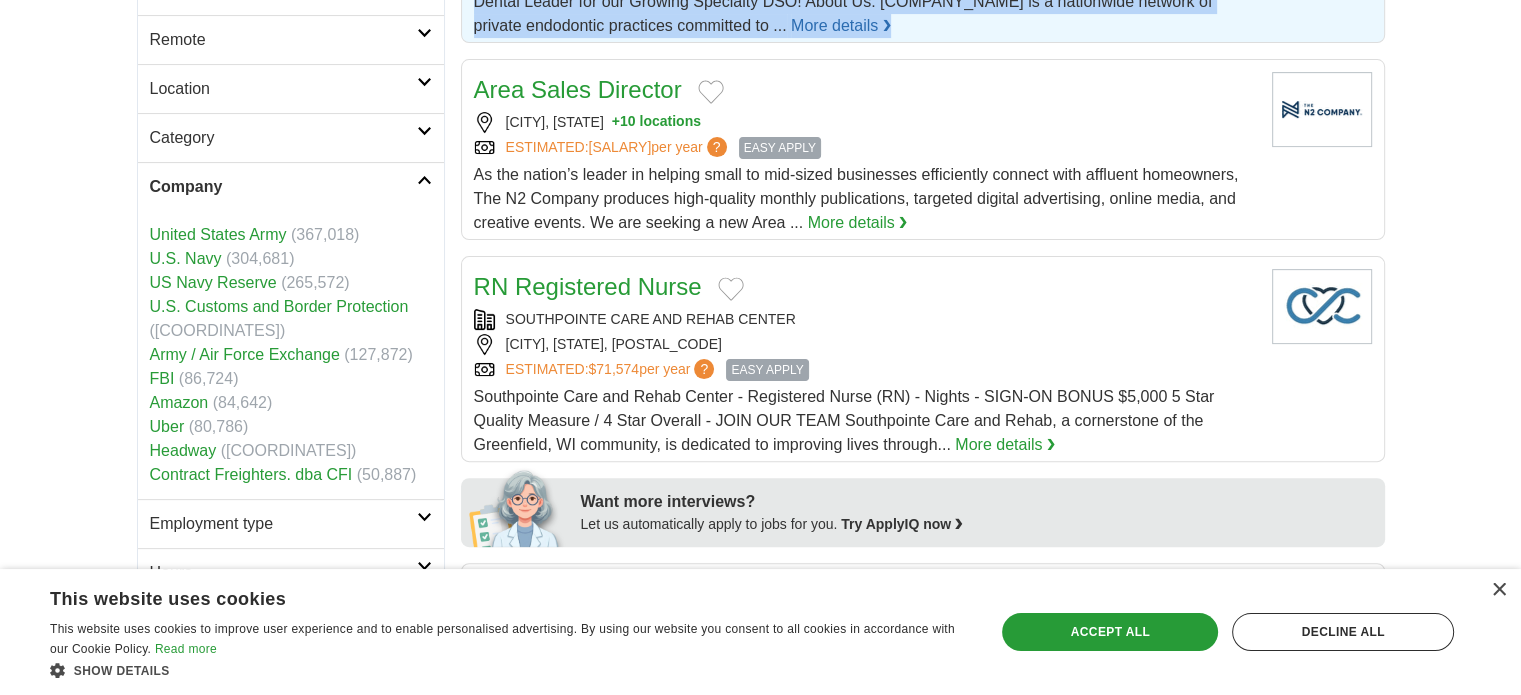click at bounding box center [424, 180] 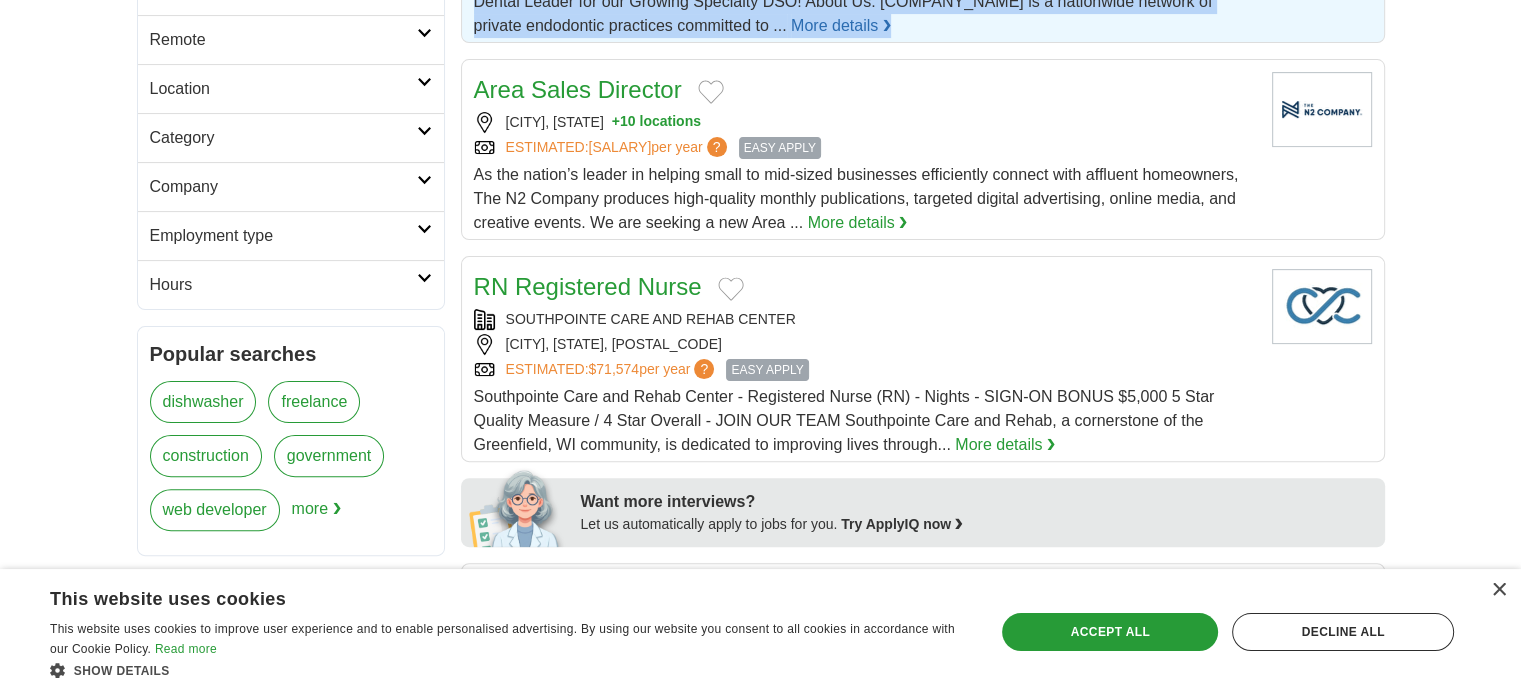click on "Category" at bounding box center [291, 137] 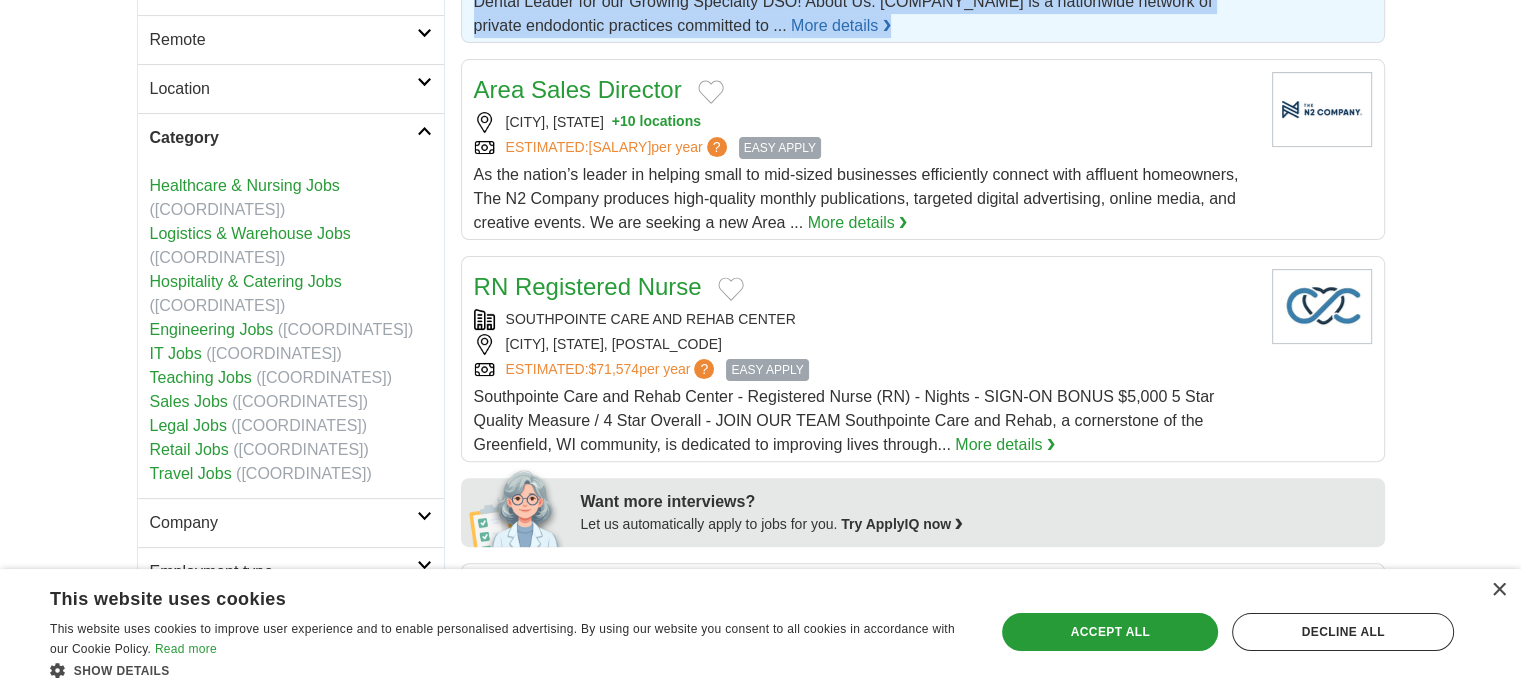 click on "Category" at bounding box center [291, 137] 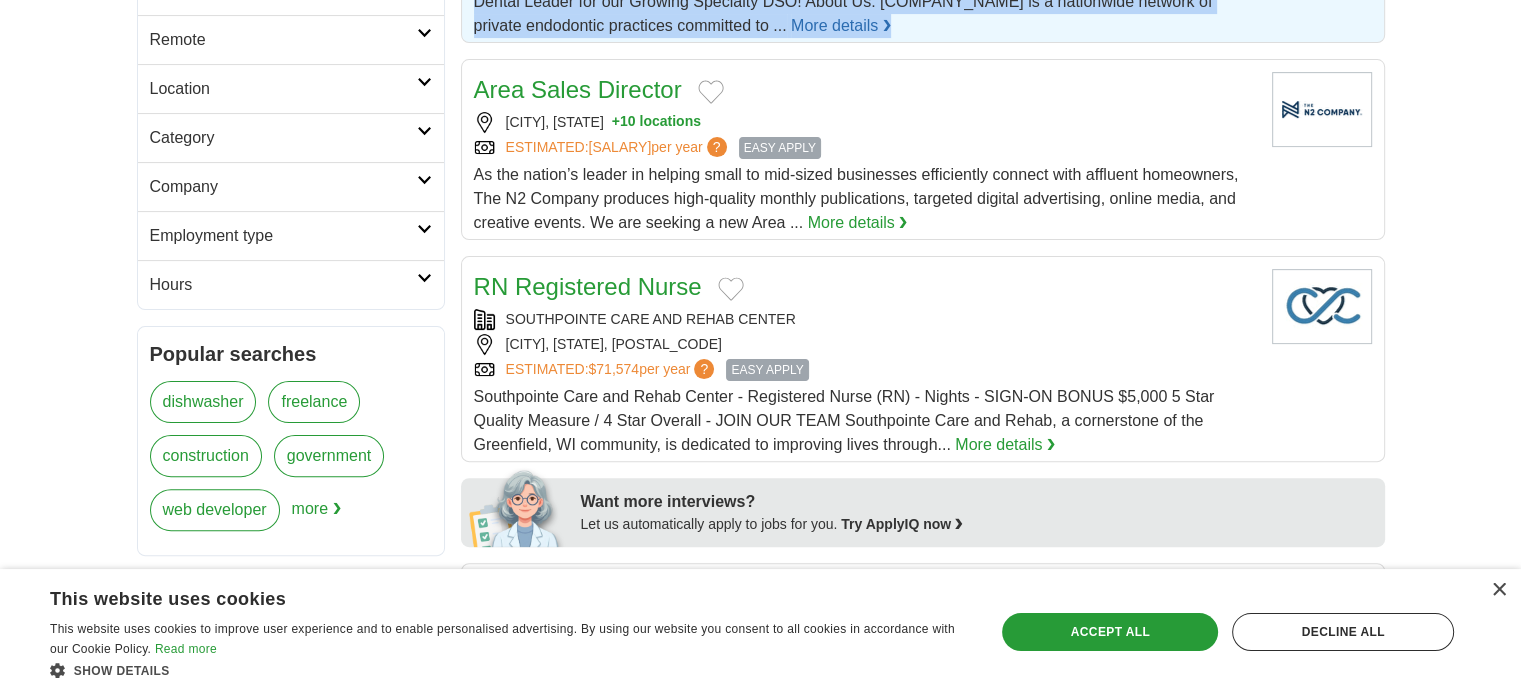 click at bounding box center [424, 82] 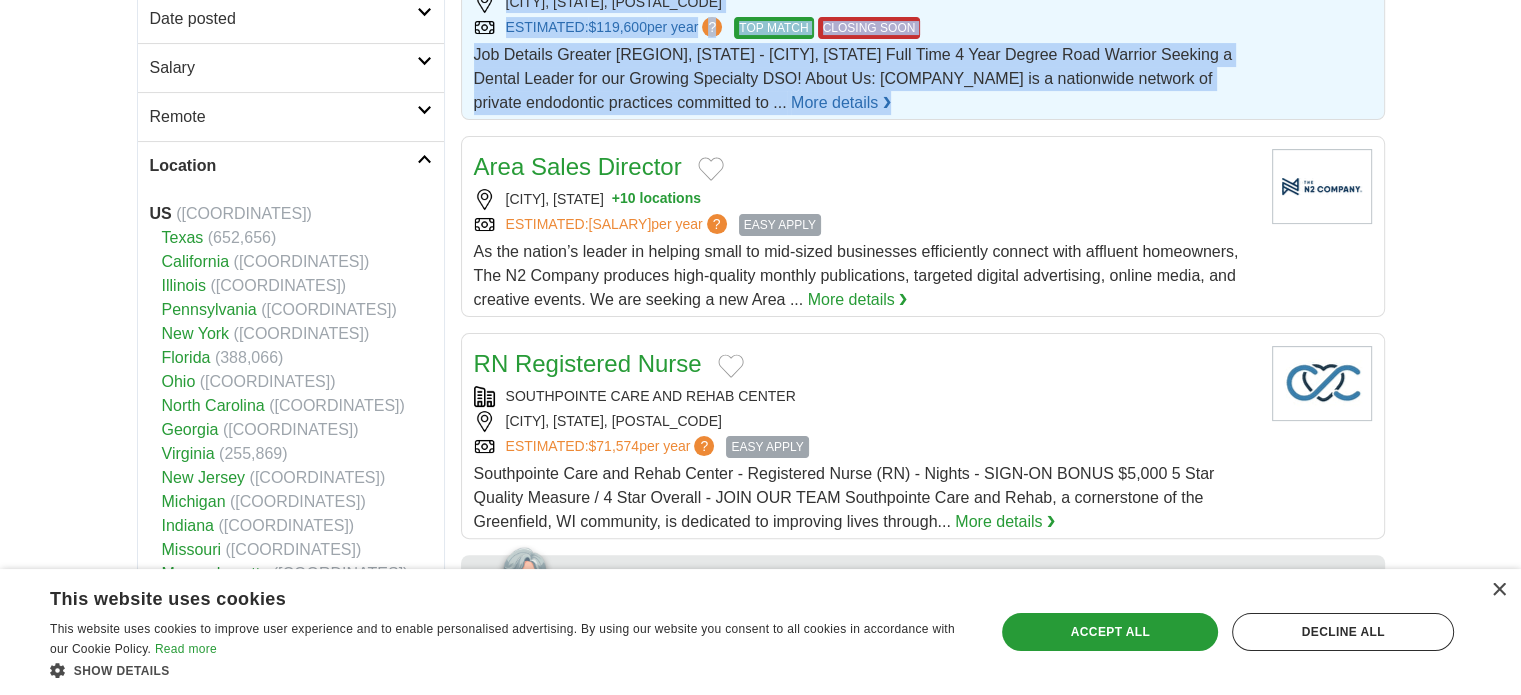 scroll, scrollTop: 386, scrollLeft: 0, axis: vertical 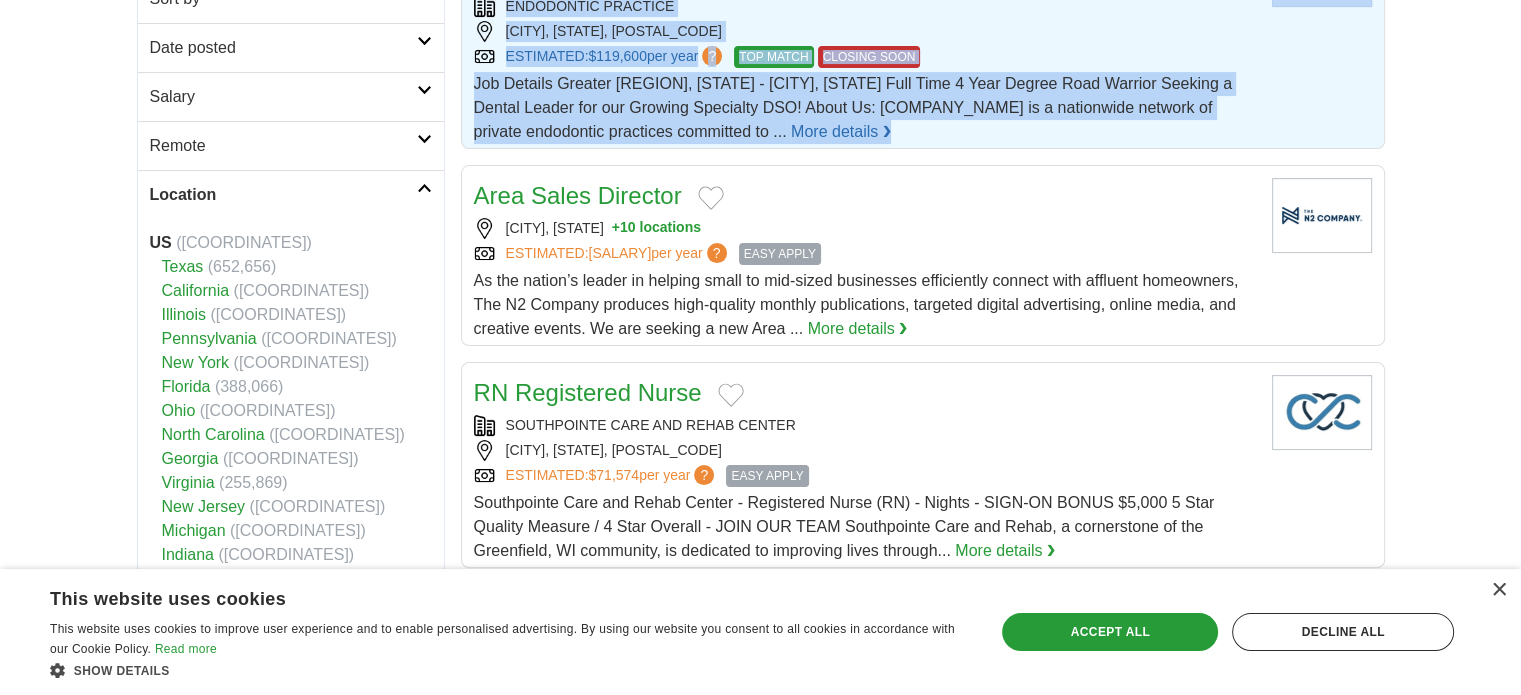 click at bounding box center [424, 188] 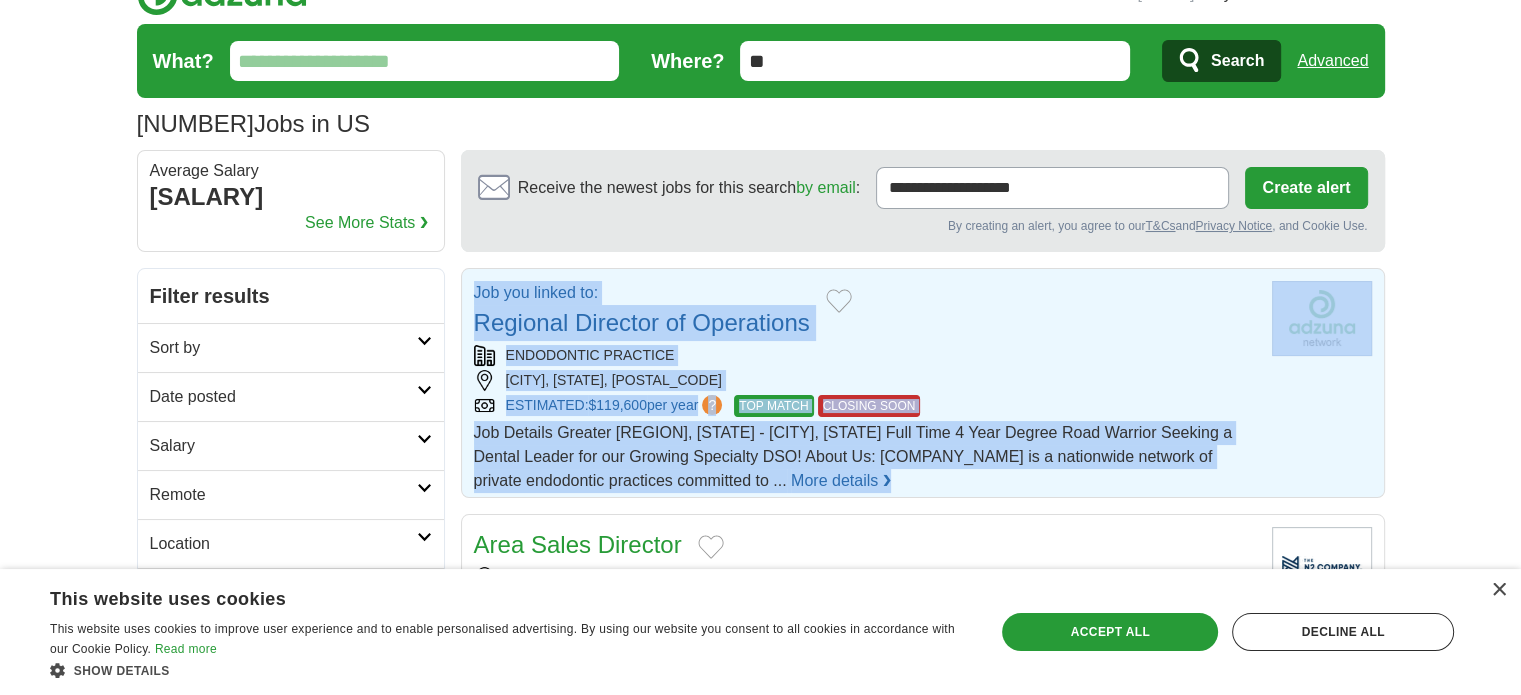 scroll, scrollTop: 0, scrollLeft: 0, axis: both 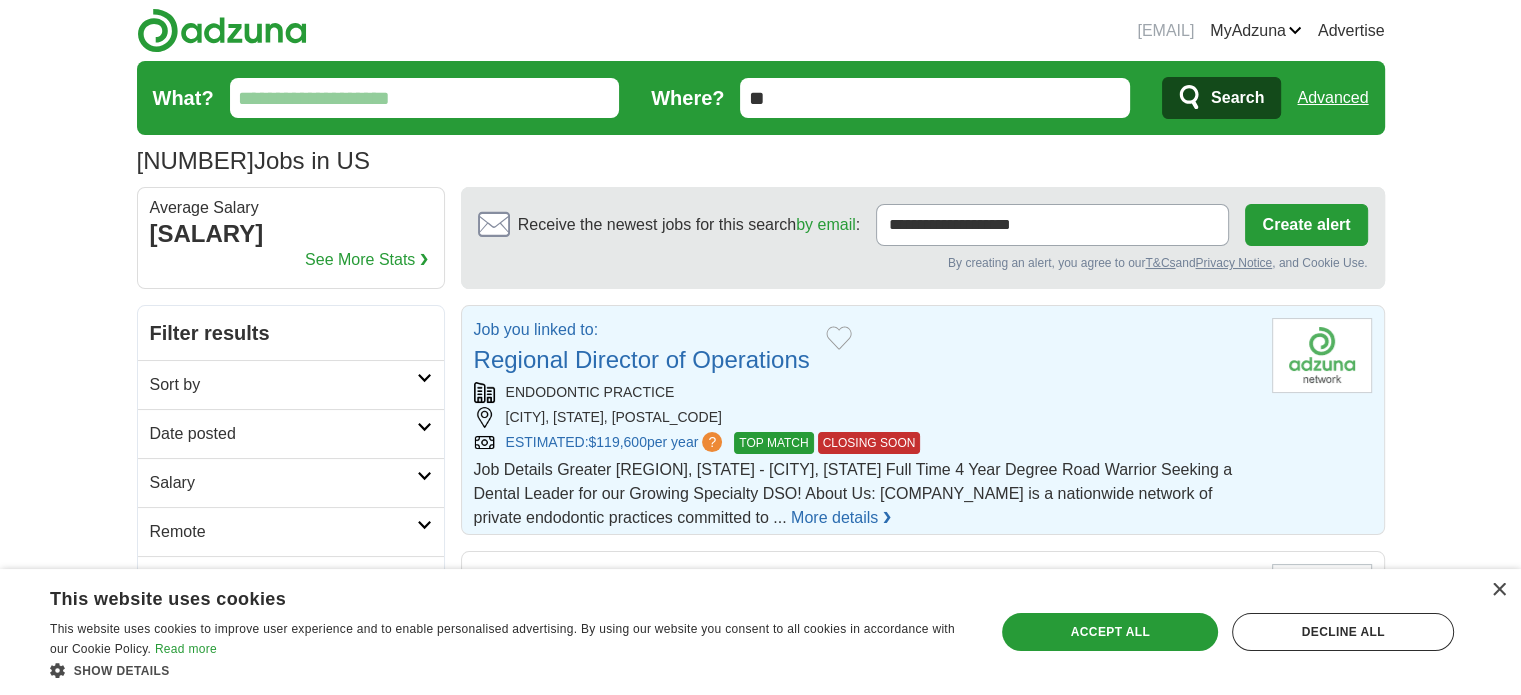 click on "What?" at bounding box center (425, 98) 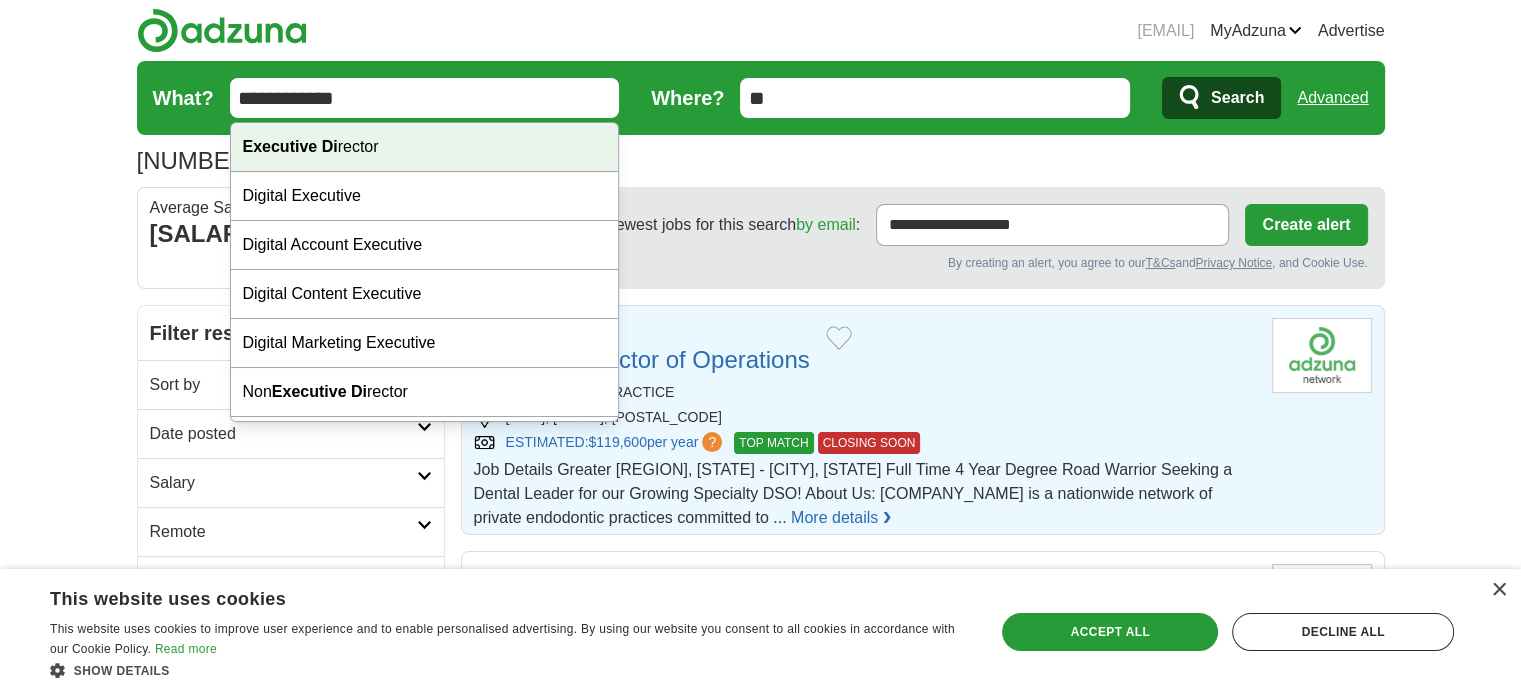 click on "Executive Di rector" at bounding box center (425, 147) 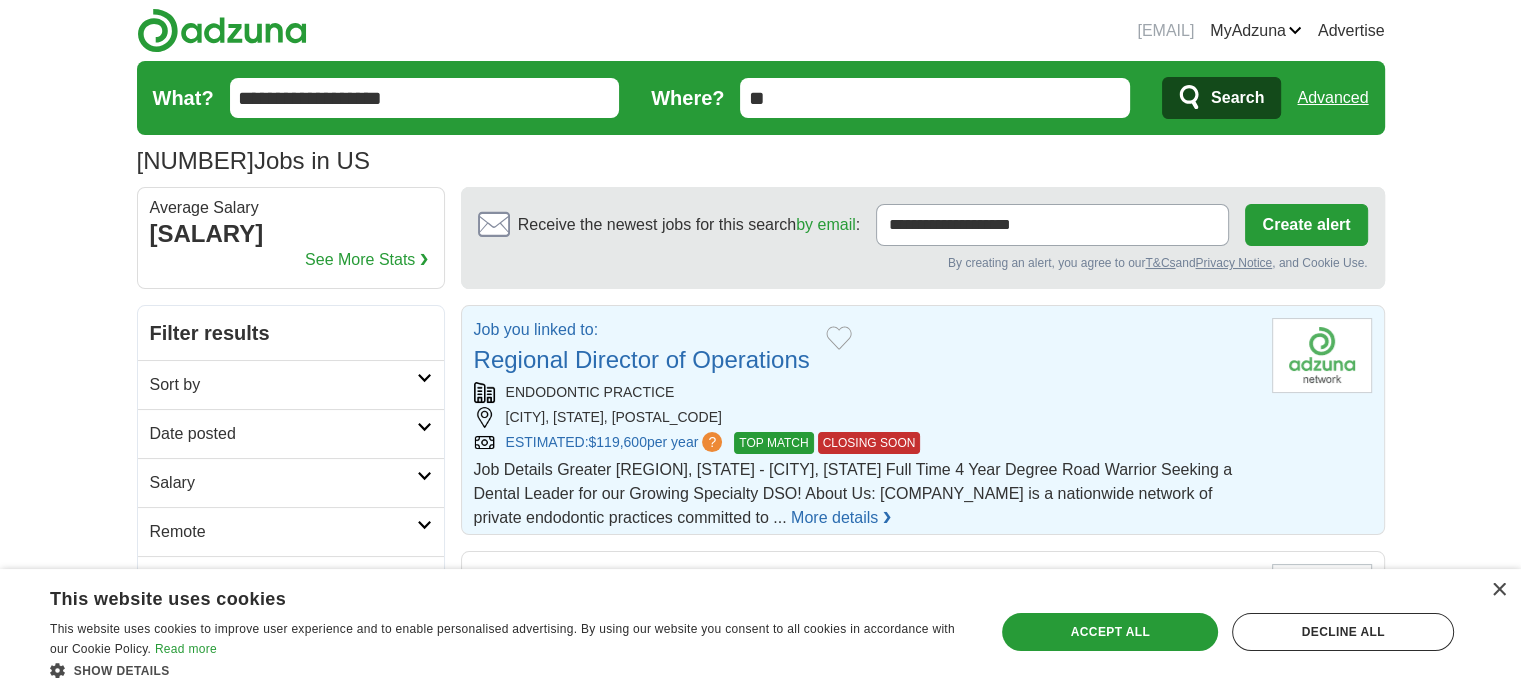 click on "Search" at bounding box center (1237, 98) 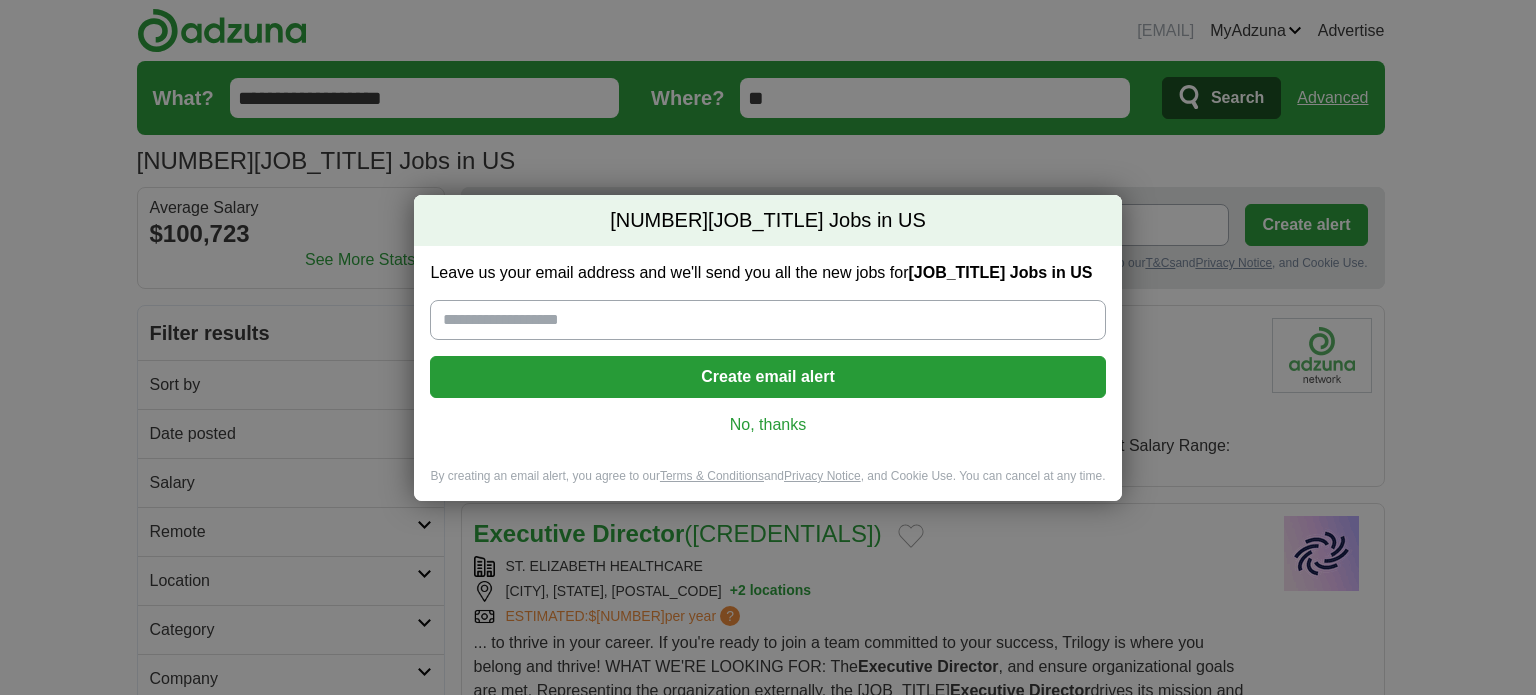 scroll, scrollTop: 0, scrollLeft: 0, axis: both 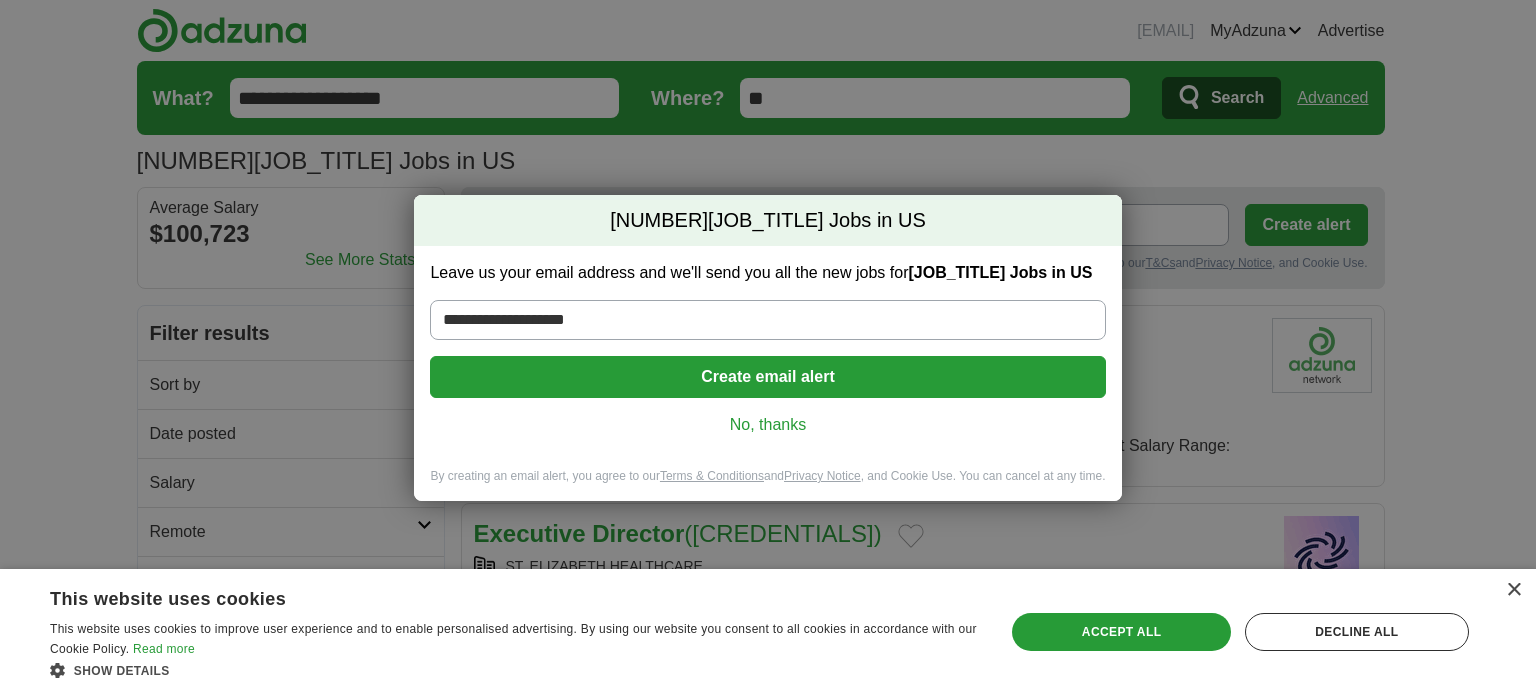 type on "**********" 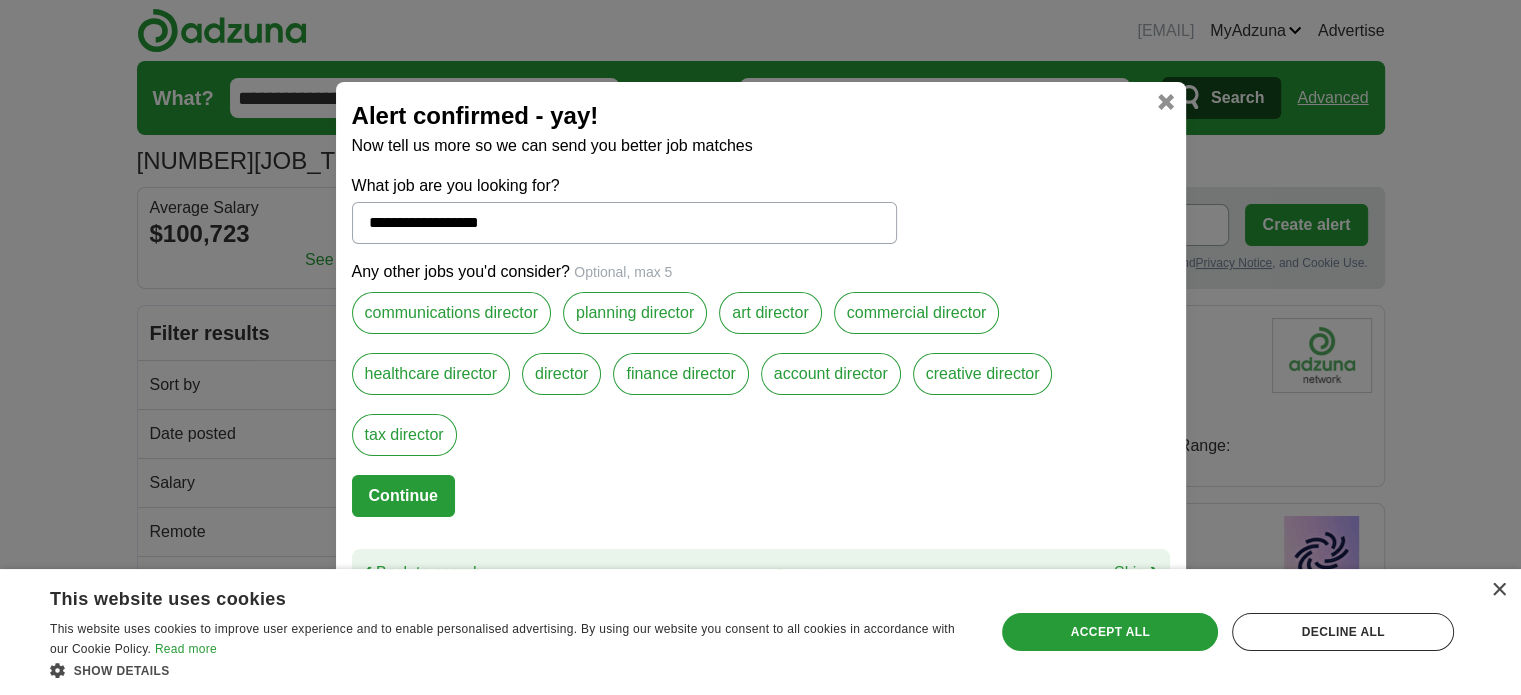 scroll, scrollTop: 126, scrollLeft: 0, axis: vertical 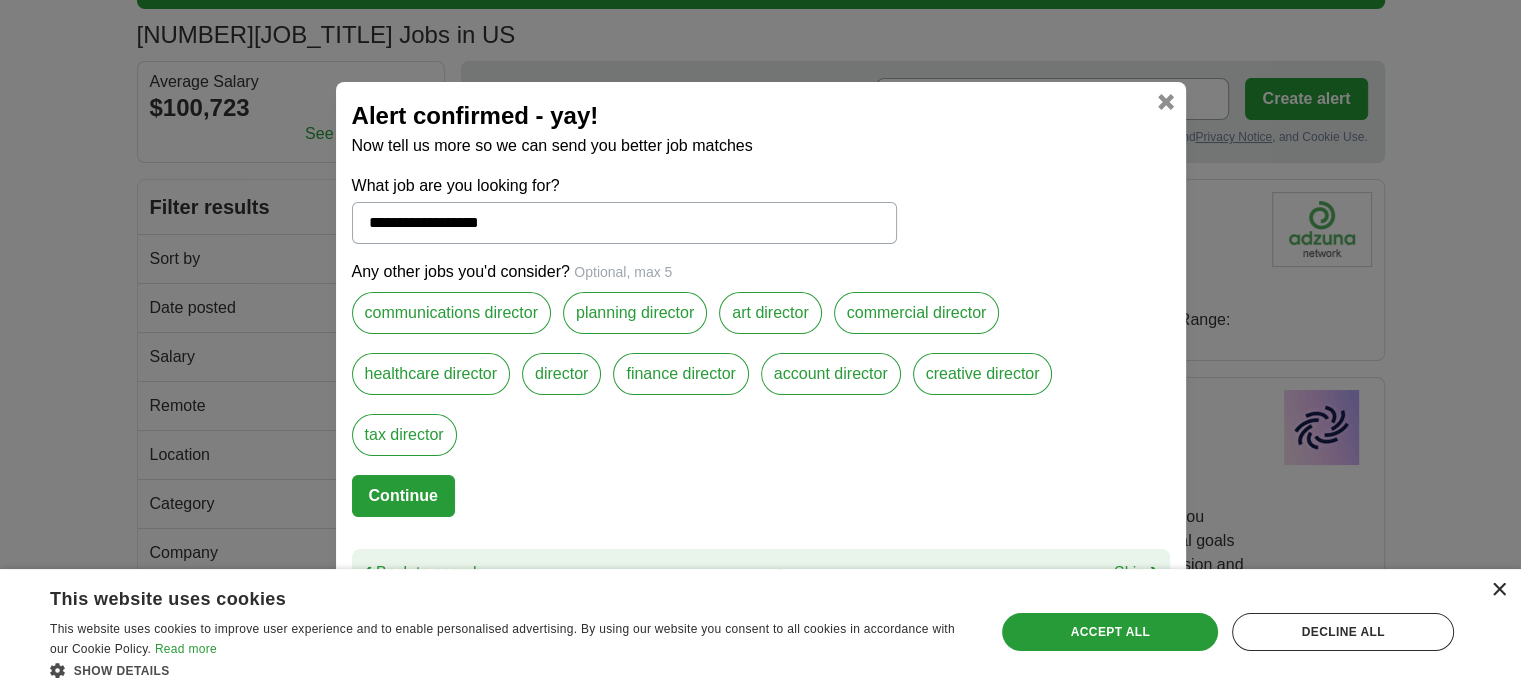 click on "×" at bounding box center [1498, 590] 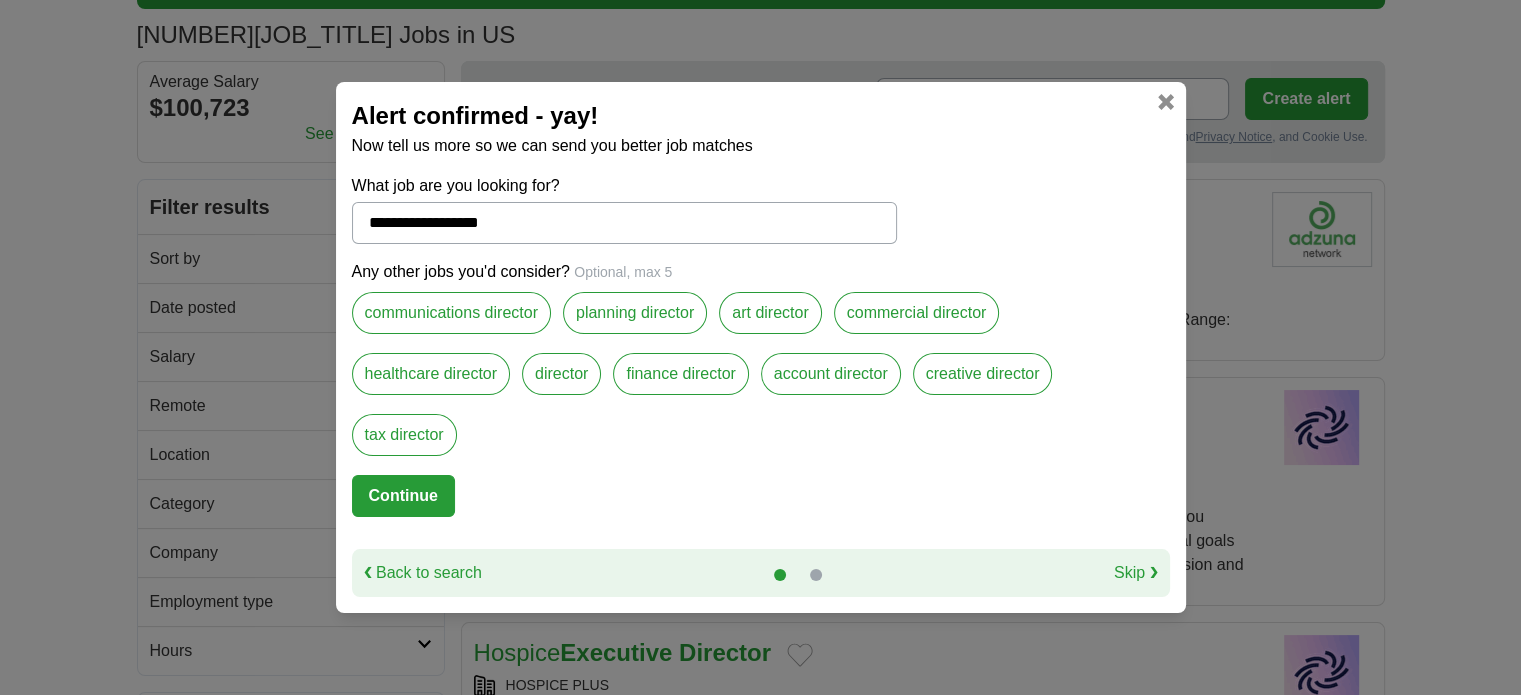 click on "**********" at bounding box center (624, 223) 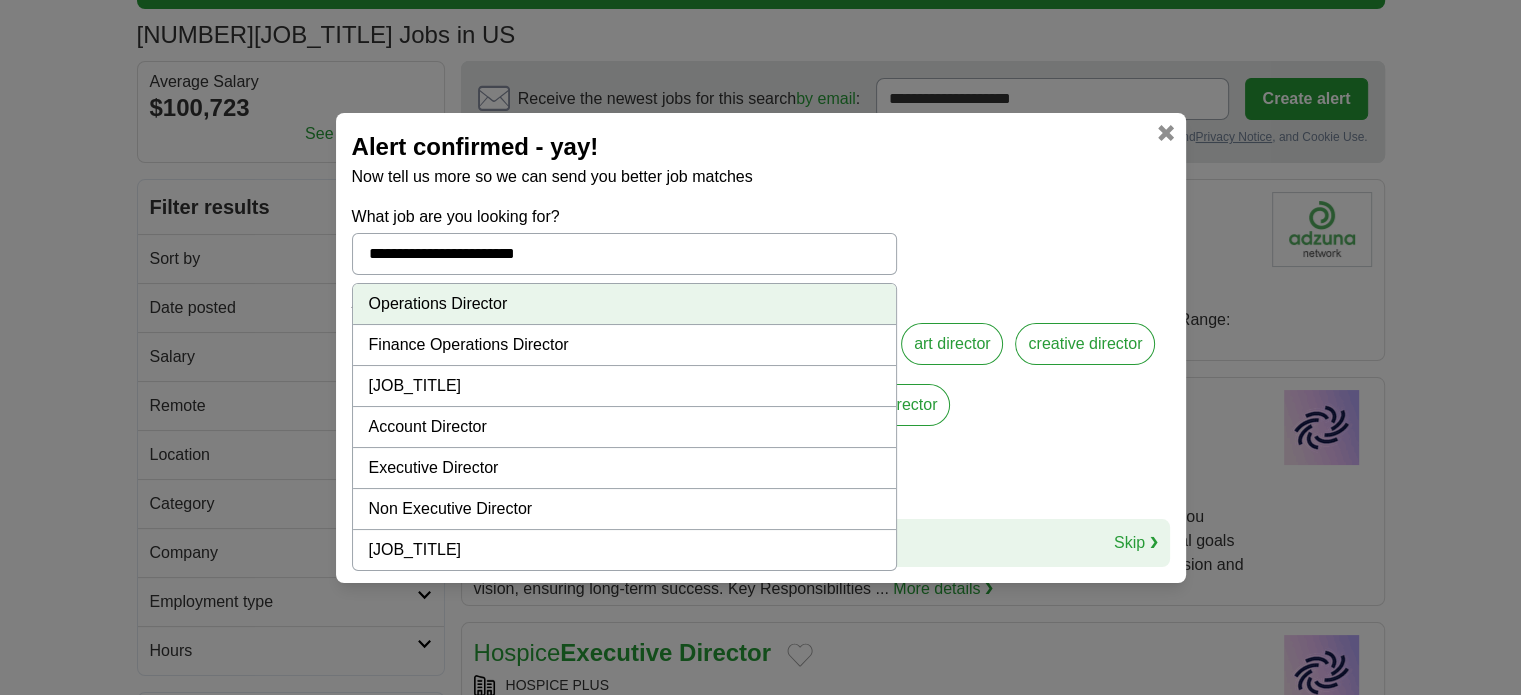 click on "Operations Director" at bounding box center [624, 304] 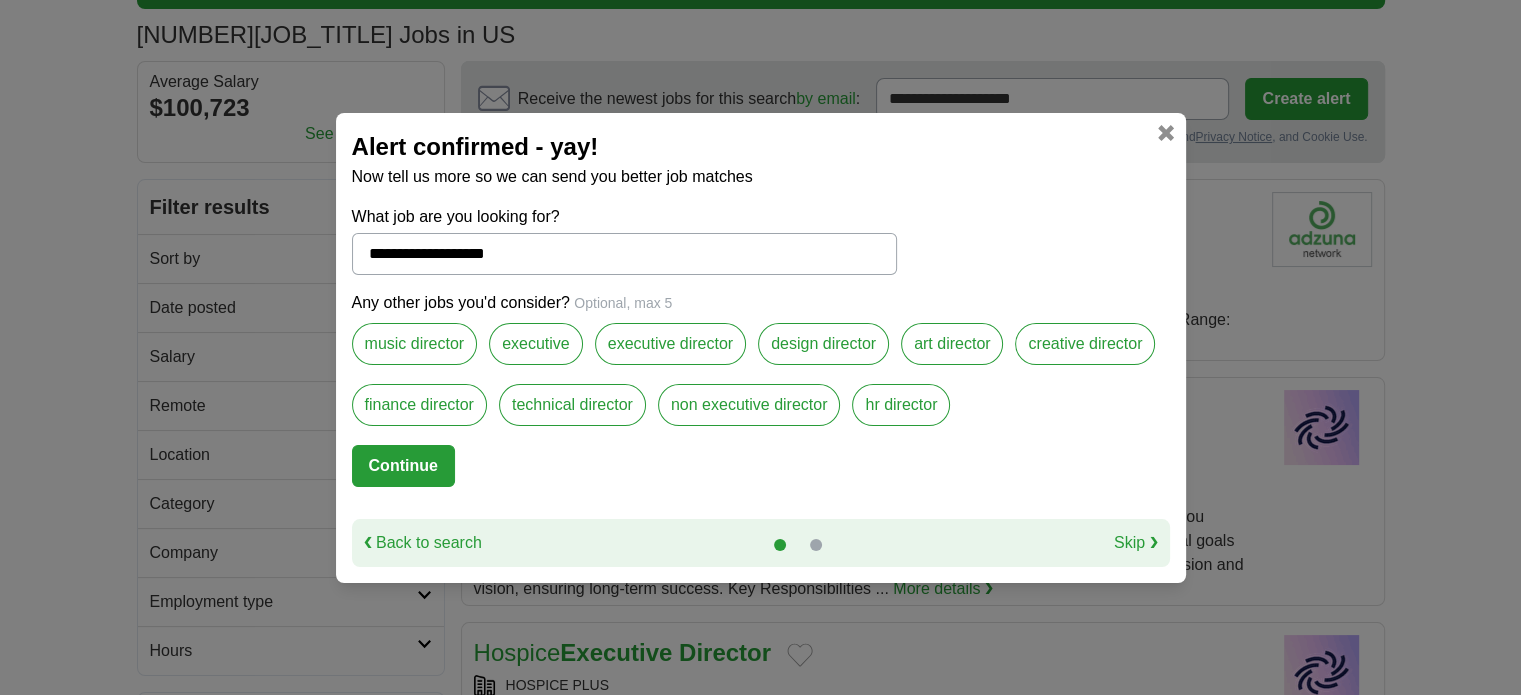 click on "executive director" at bounding box center (670, 344) 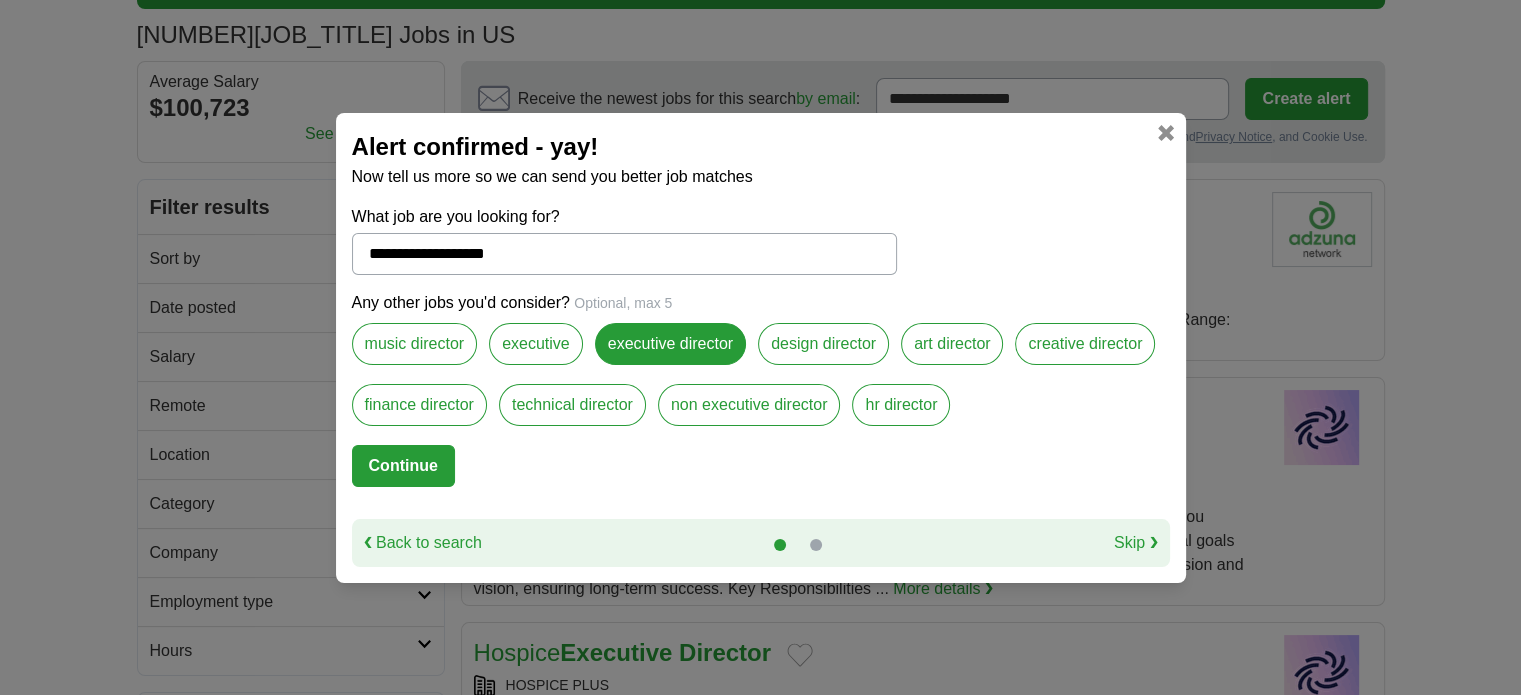 click on "Continue" at bounding box center (403, 466) 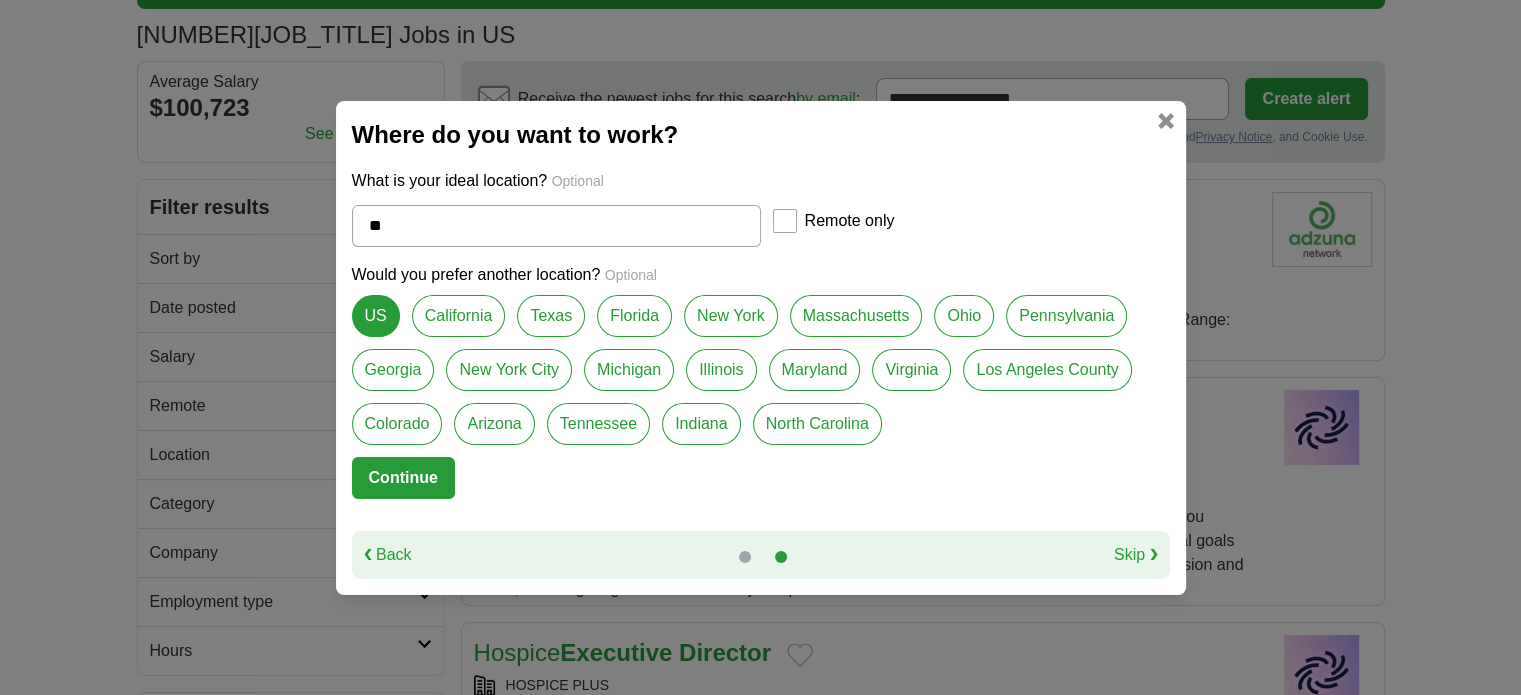 click on "Continue" at bounding box center [403, 478] 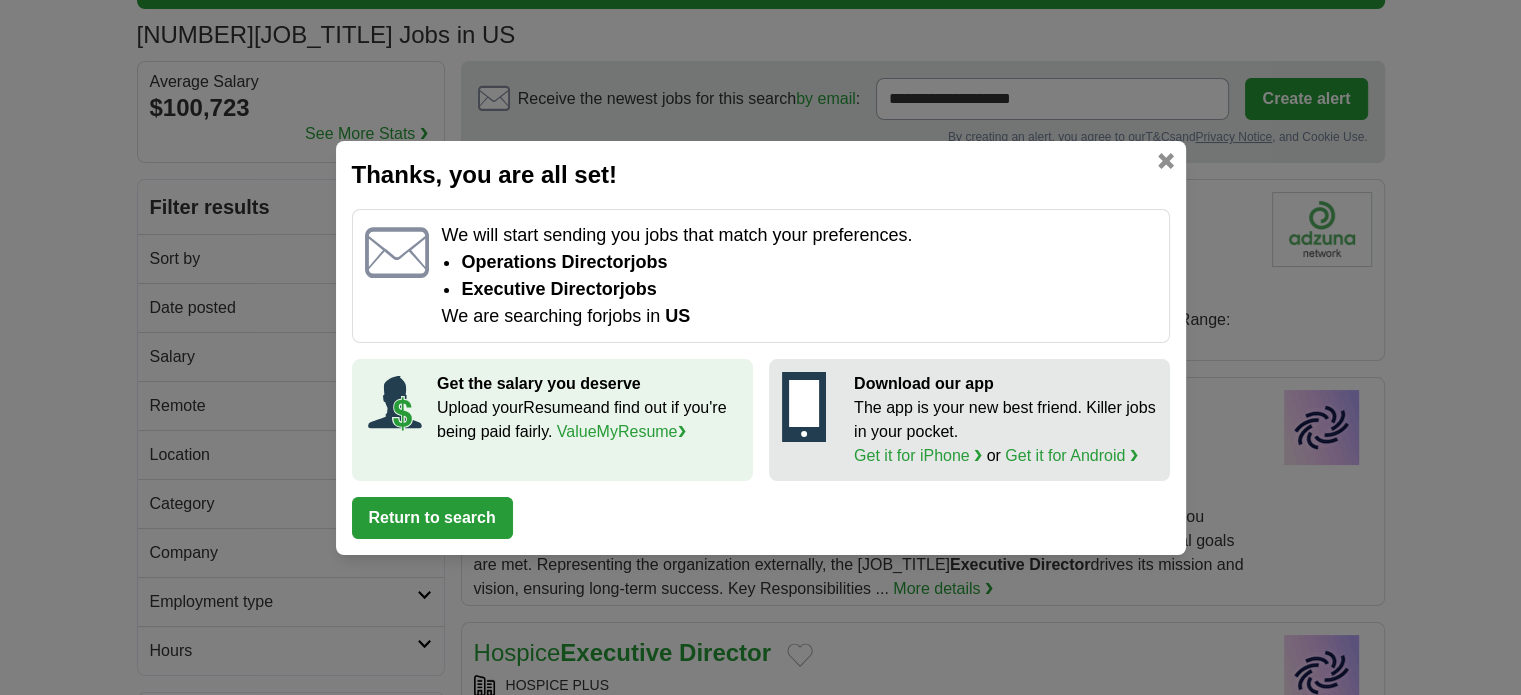 click at bounding box center (1166, 161) 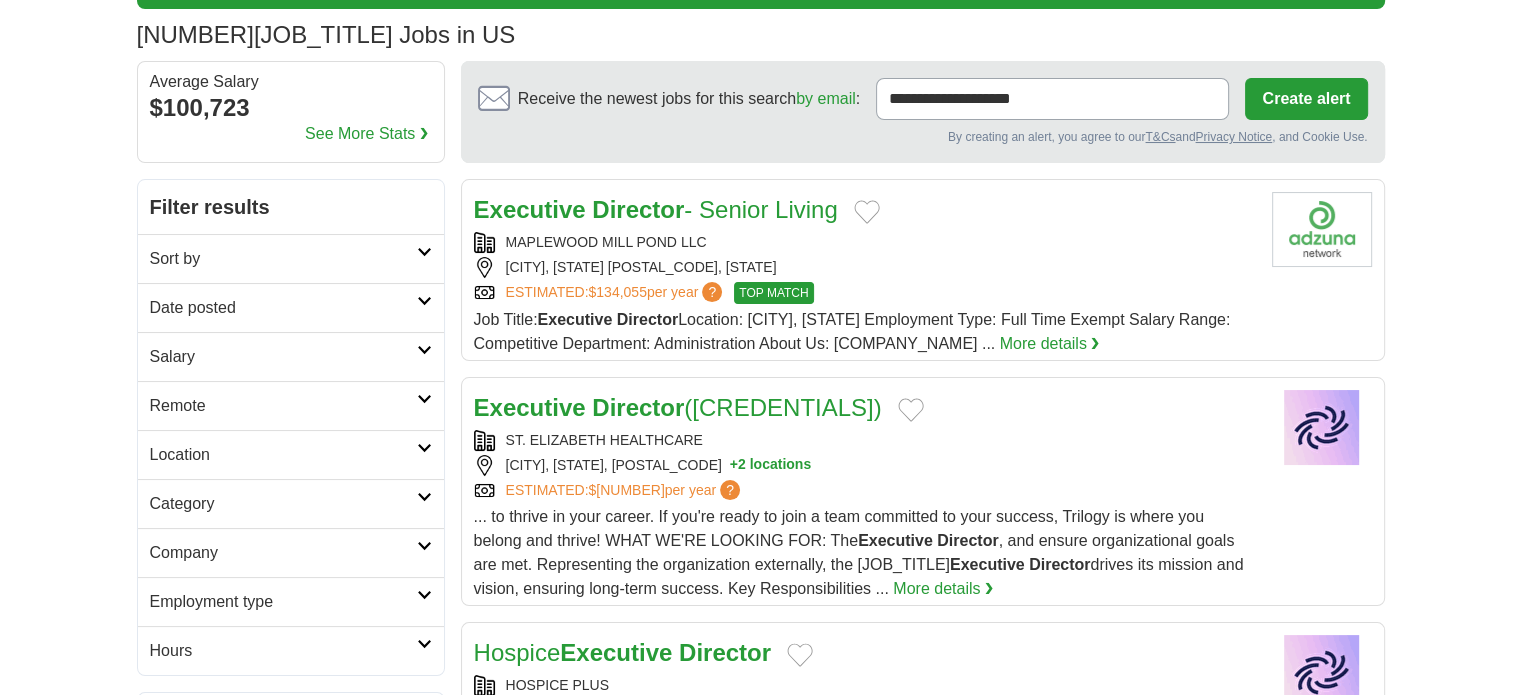 scroll, scrollTop: 0, scrollLeft: 0, axis: both 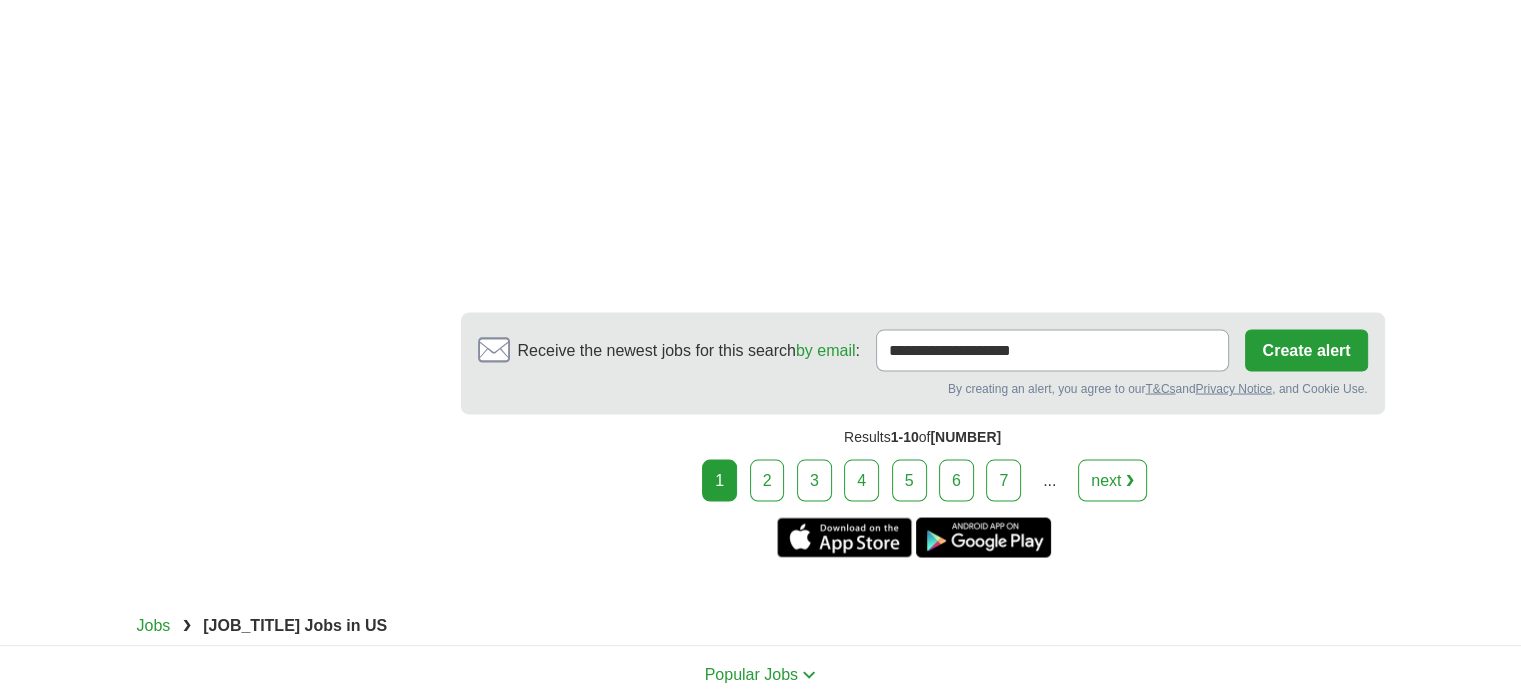 click on "next ❯" at bounding box center (1112, 480) 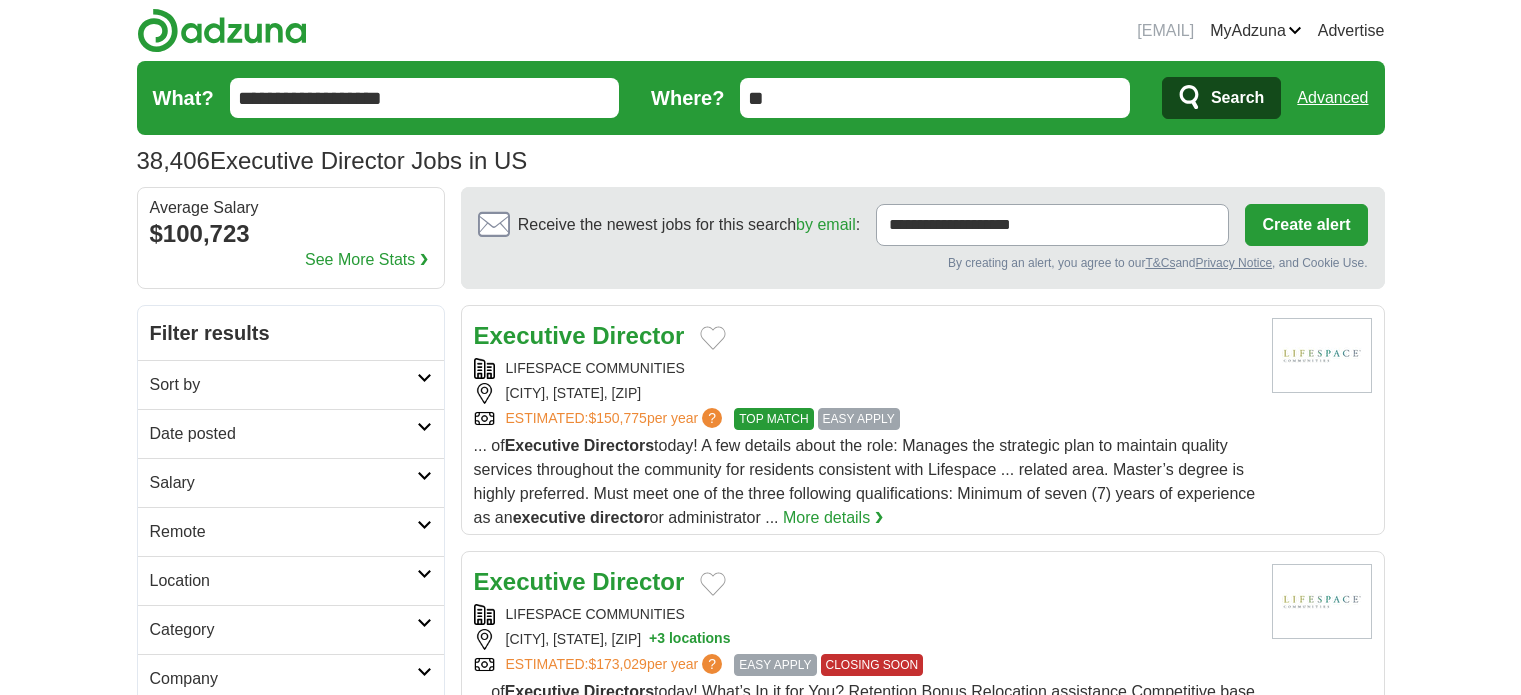 scroll, scrollTop: 0, scrollLeft: 0, axis: both 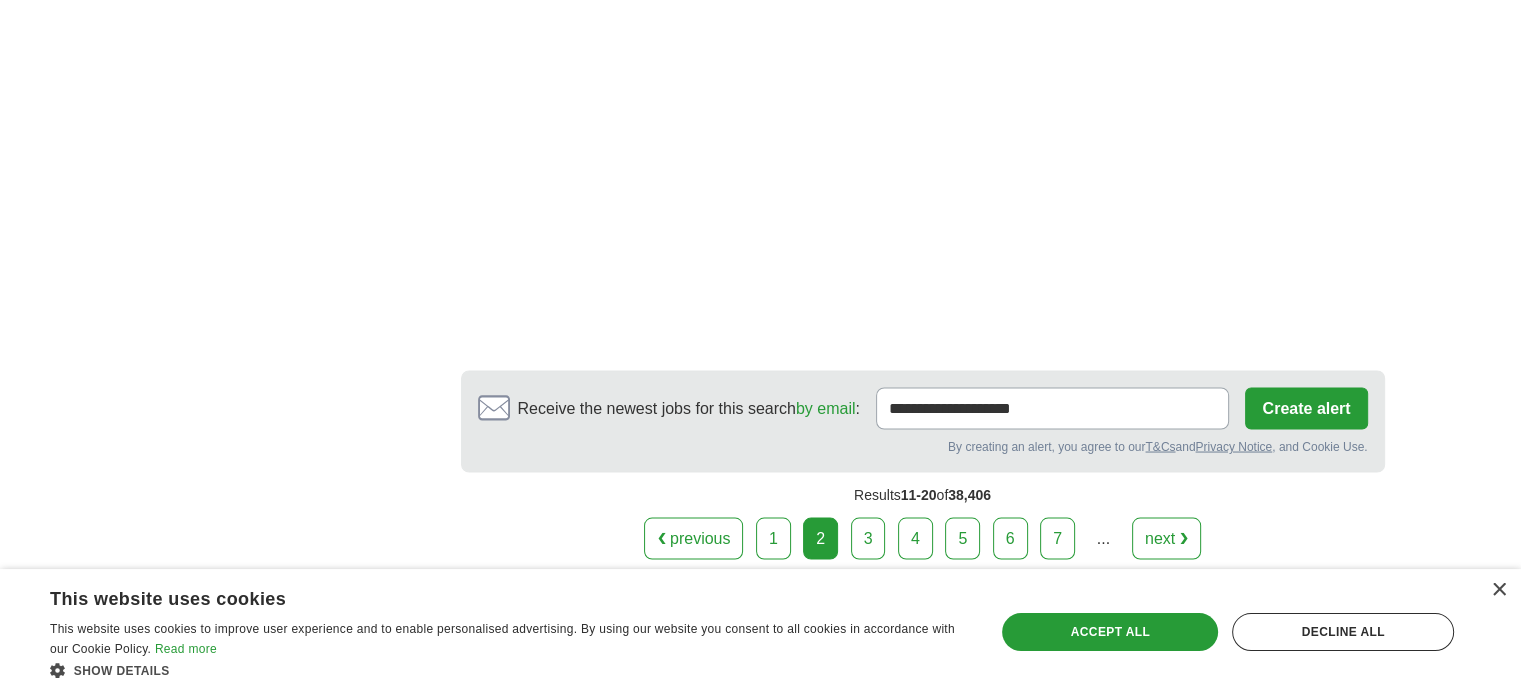 click on "next ❯" at bounding box center [1166, 538] 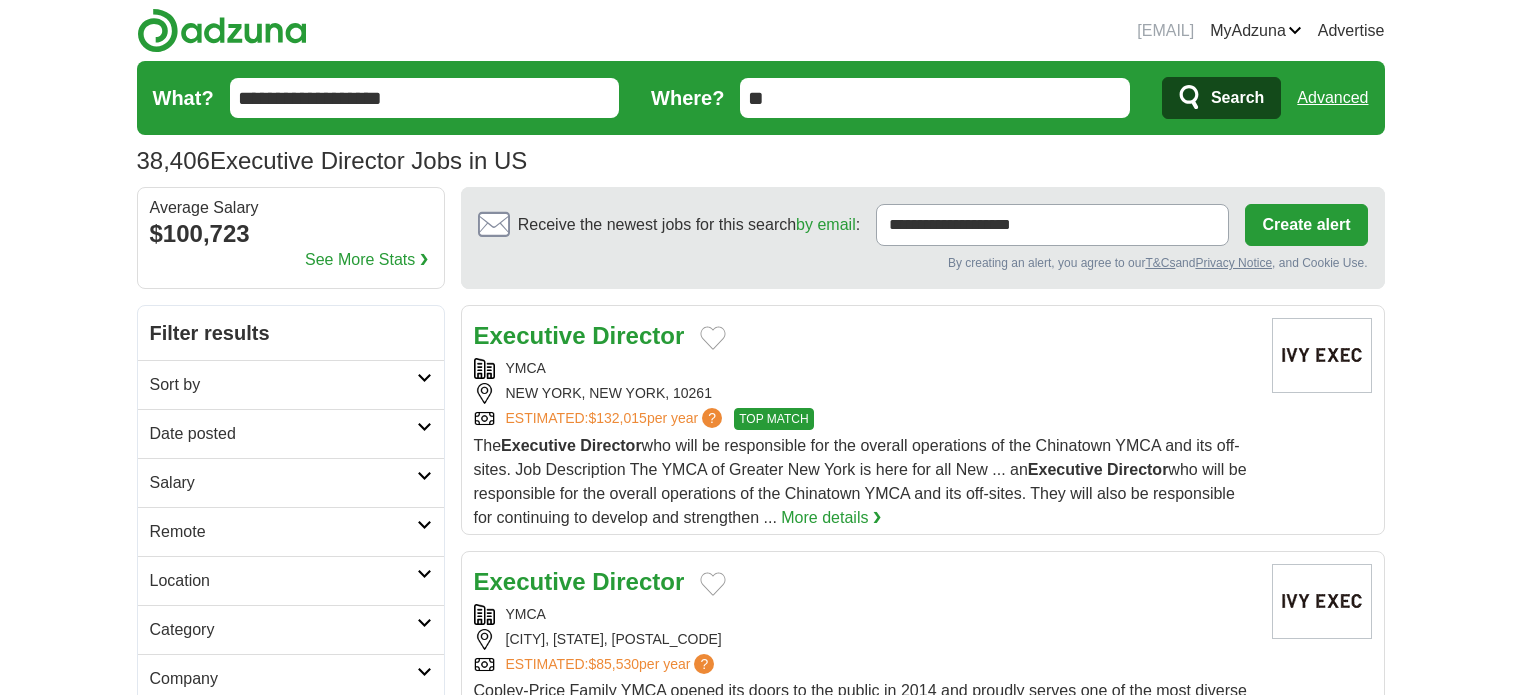 scroll, scrollTop: 0, scrollLeft: 0, axis: both 